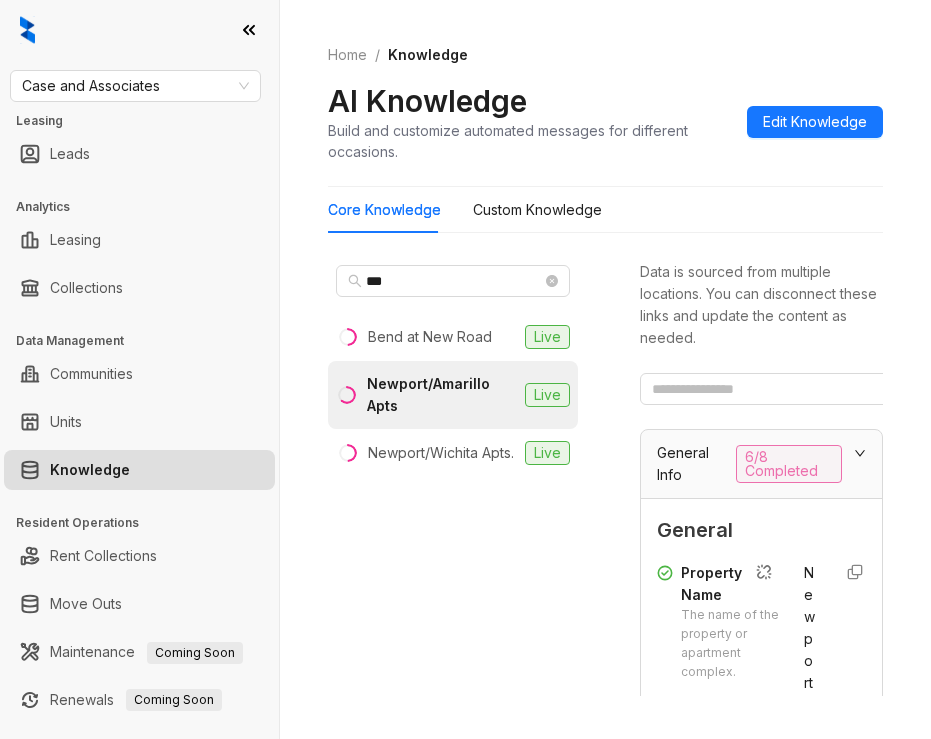 scroll, scrollTop: 0, scrollLeft: 0, axis: both 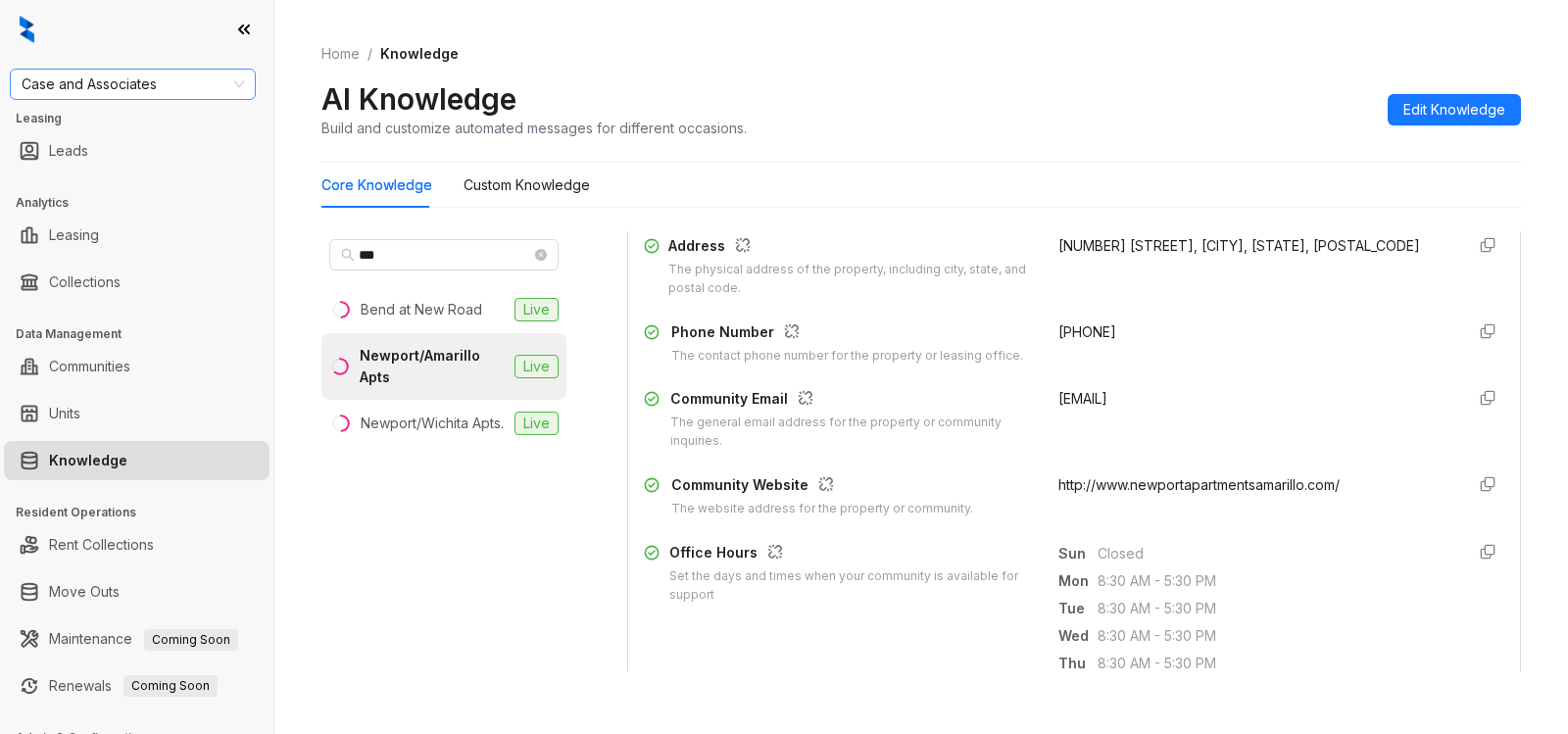 click on "Case and Associates" at bounding box center [132, 84] 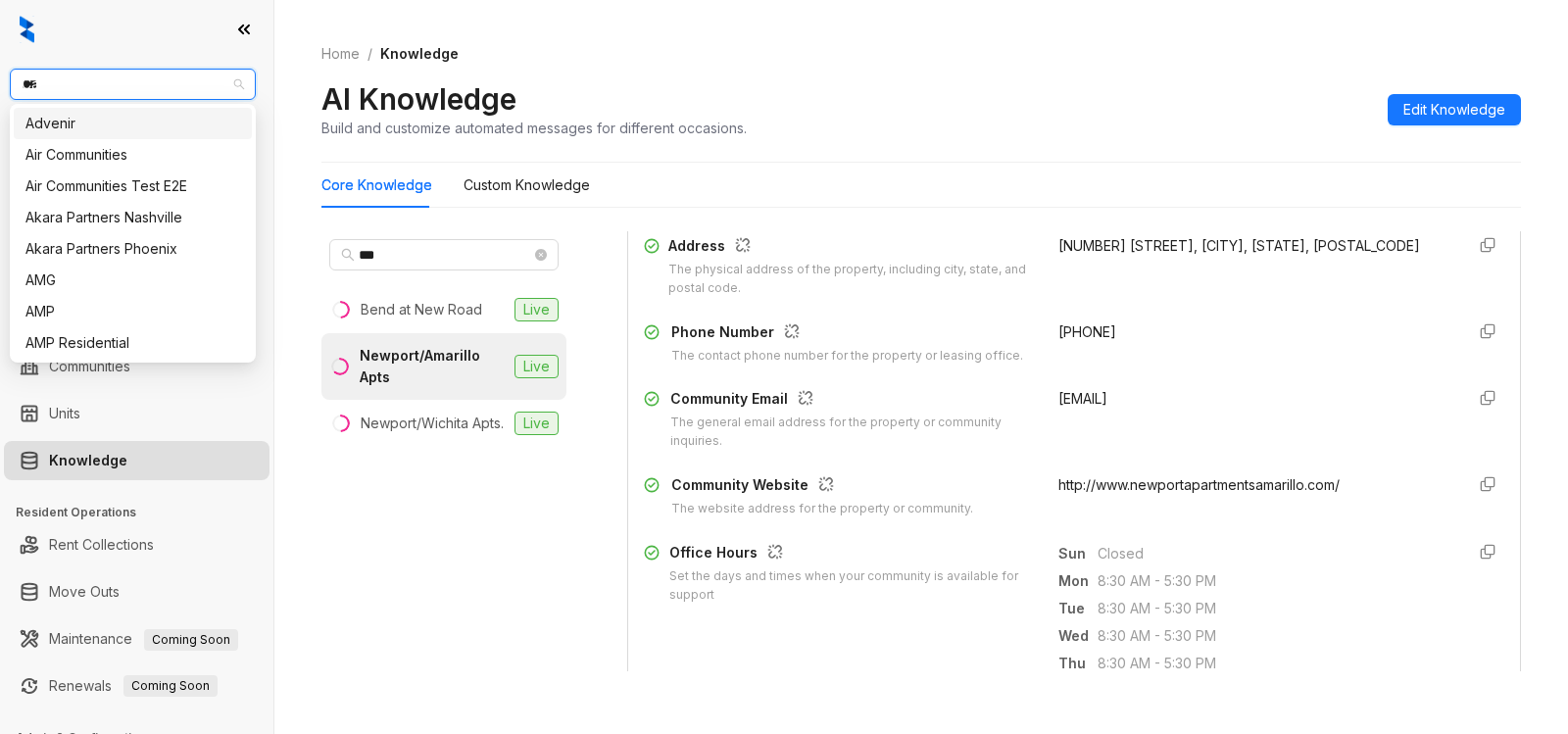 type on "****" 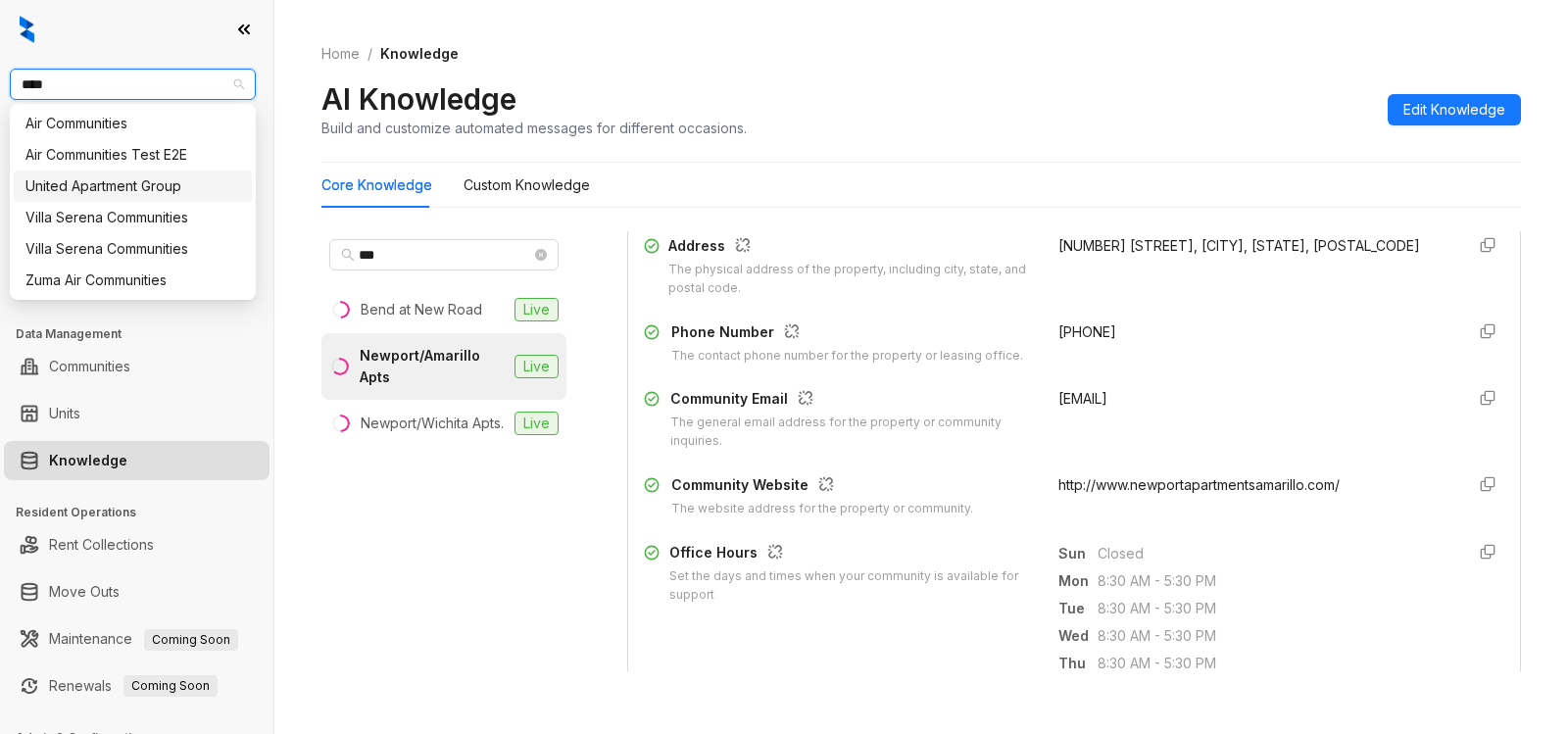 click on "United Apartment Group" at bounding box center (132, 186) 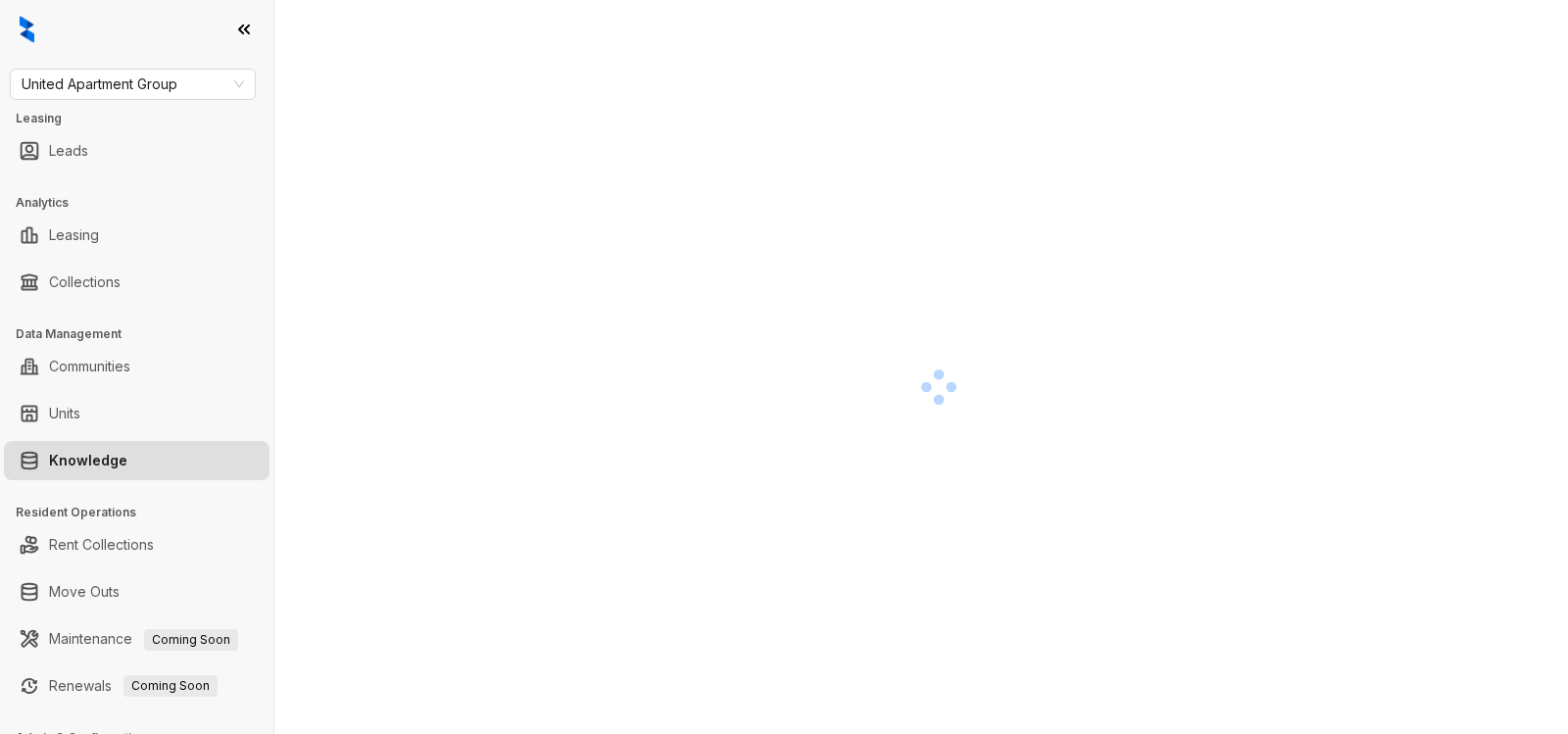 scroll, scrollTop: 0, scrollLeft: 0, axis: both 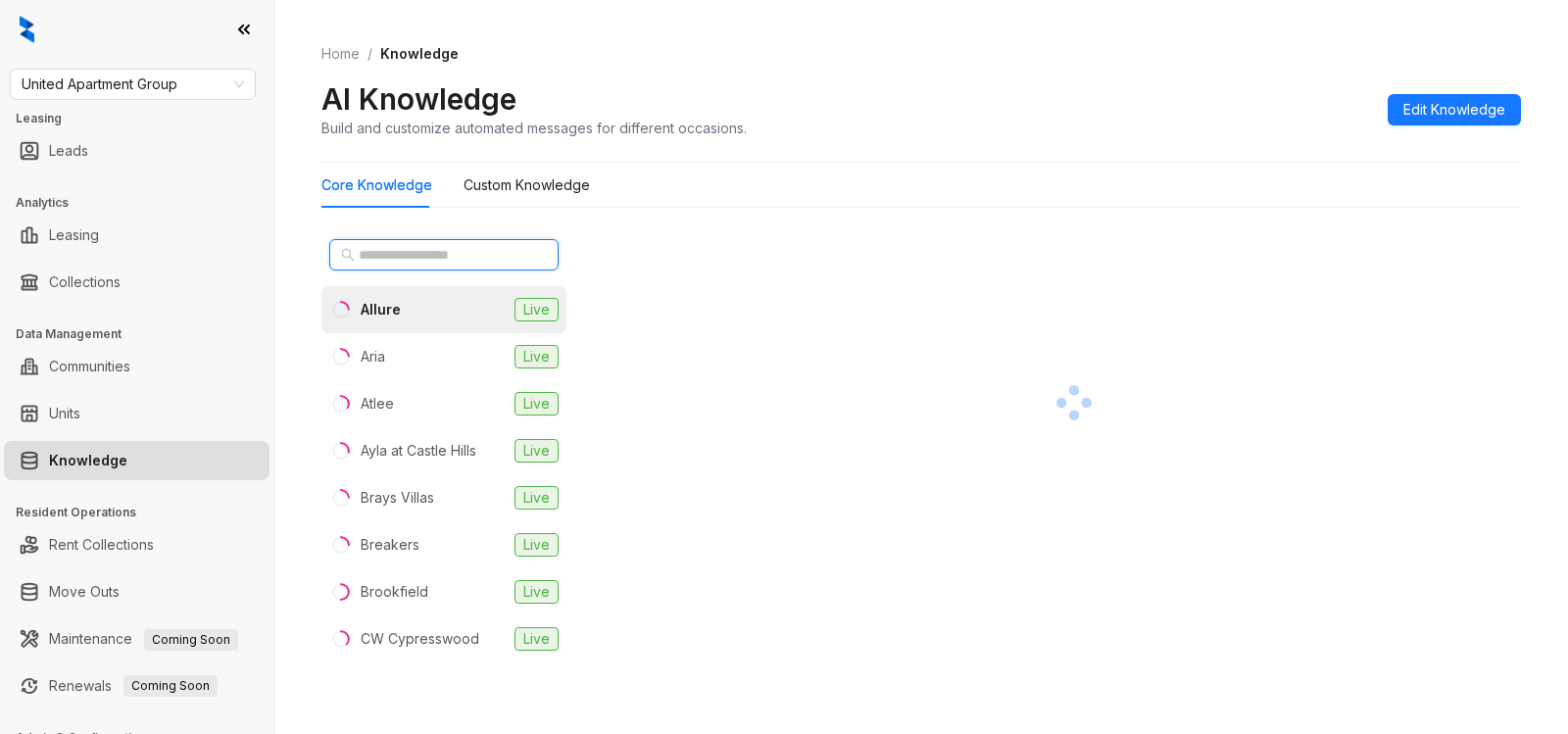 click at bounding box center [445, 255] 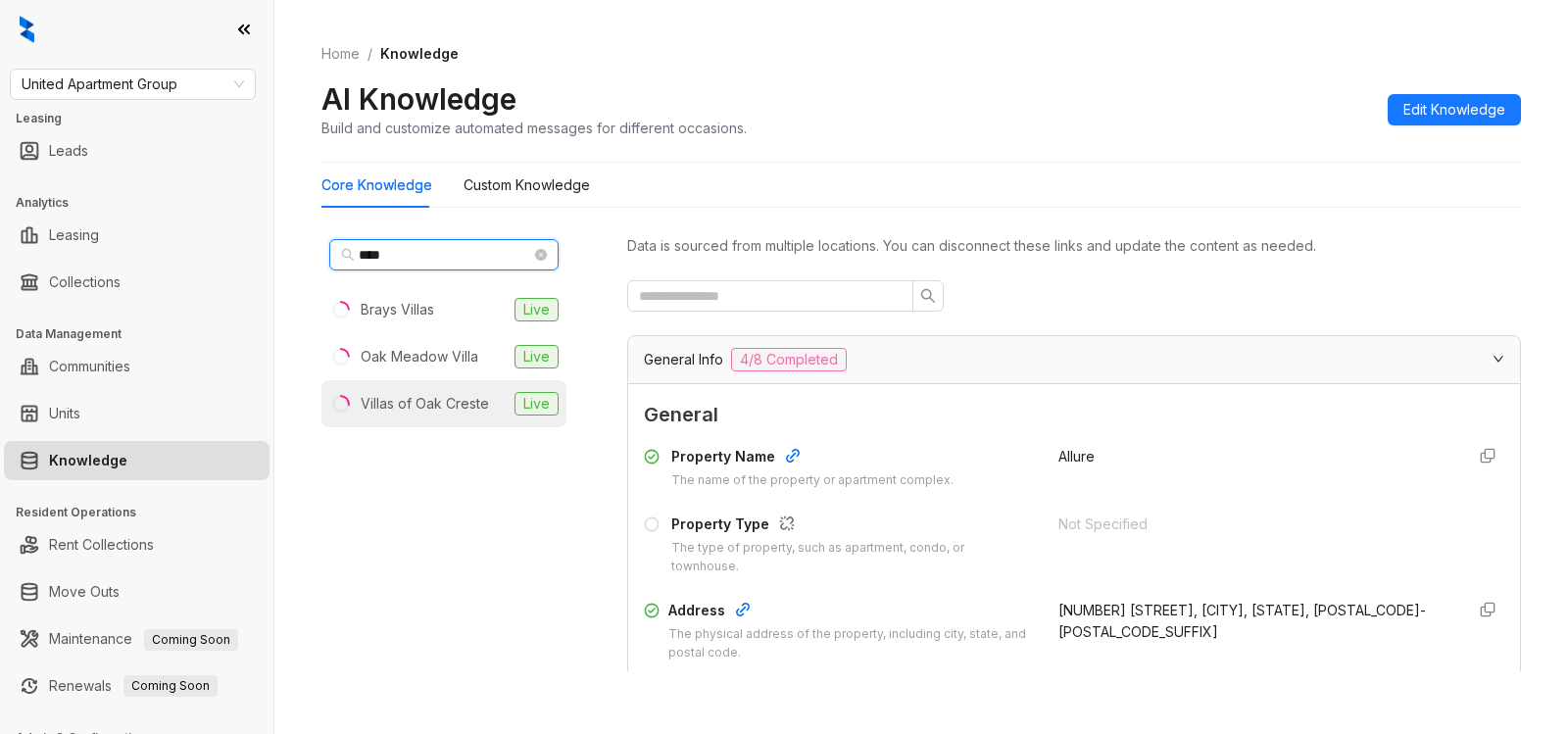 type on "****" 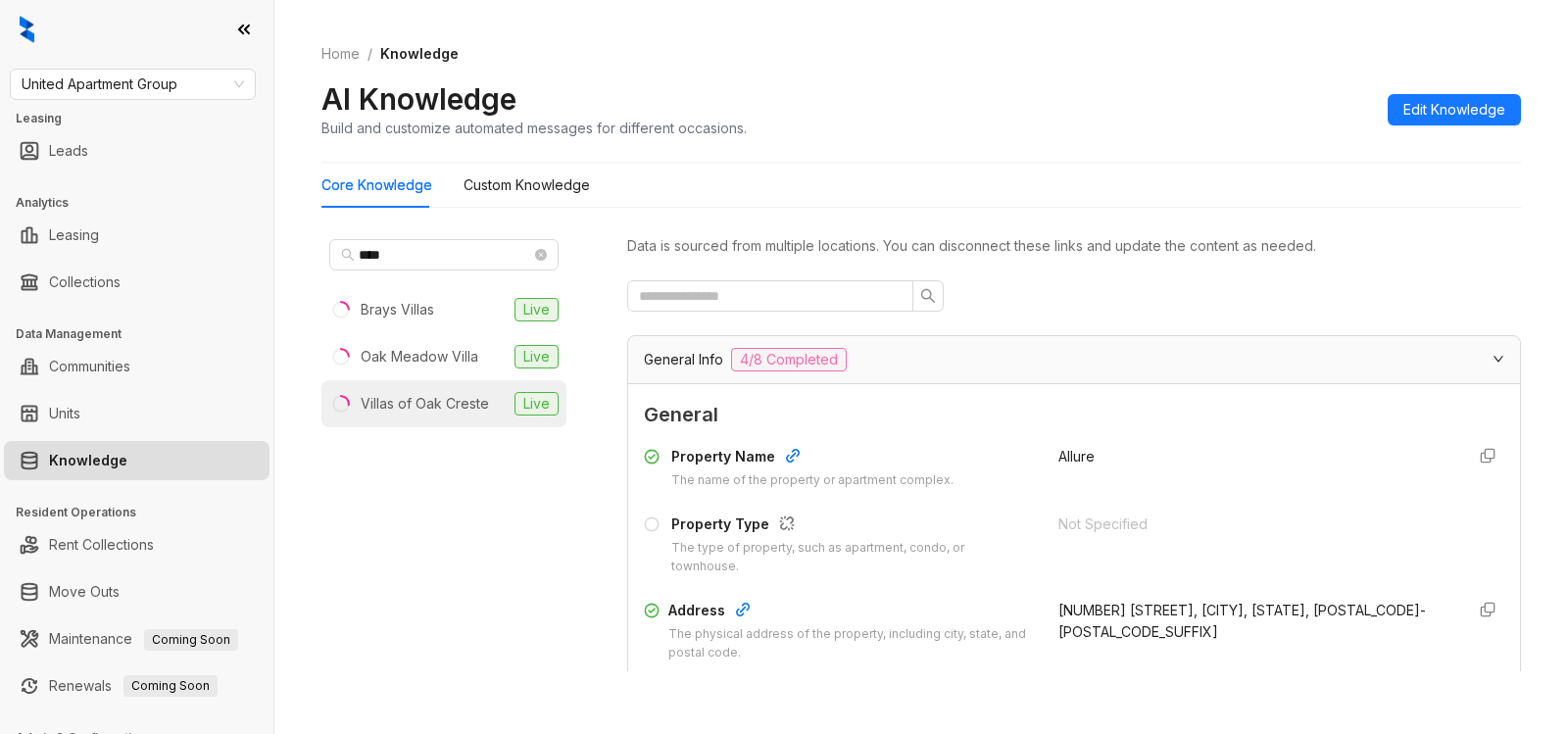 click on "Villas of Oak Creste" at bounding box center [424, 404] 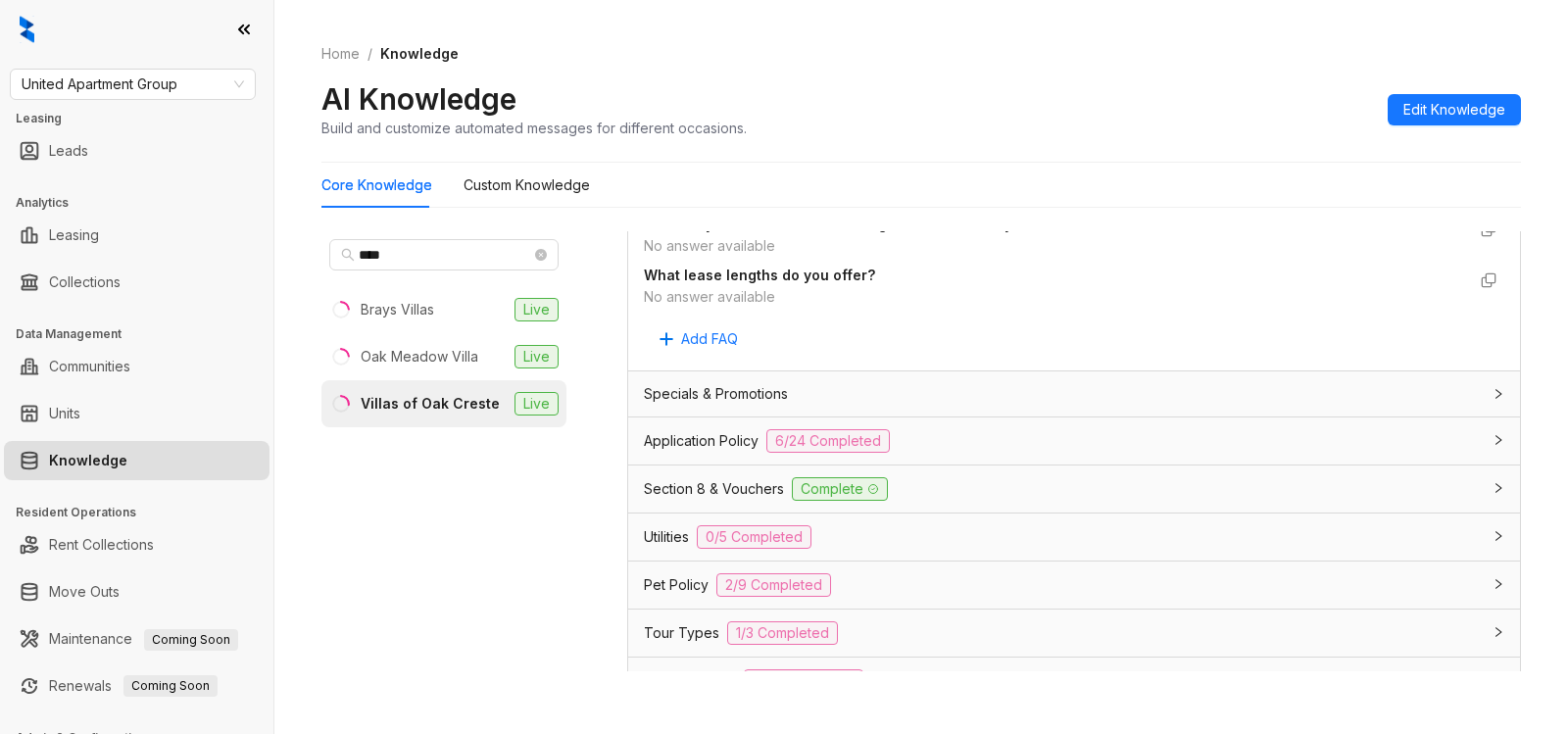 scroll, scrollTop: 2007, scrollLeft: 0, axis: vertical 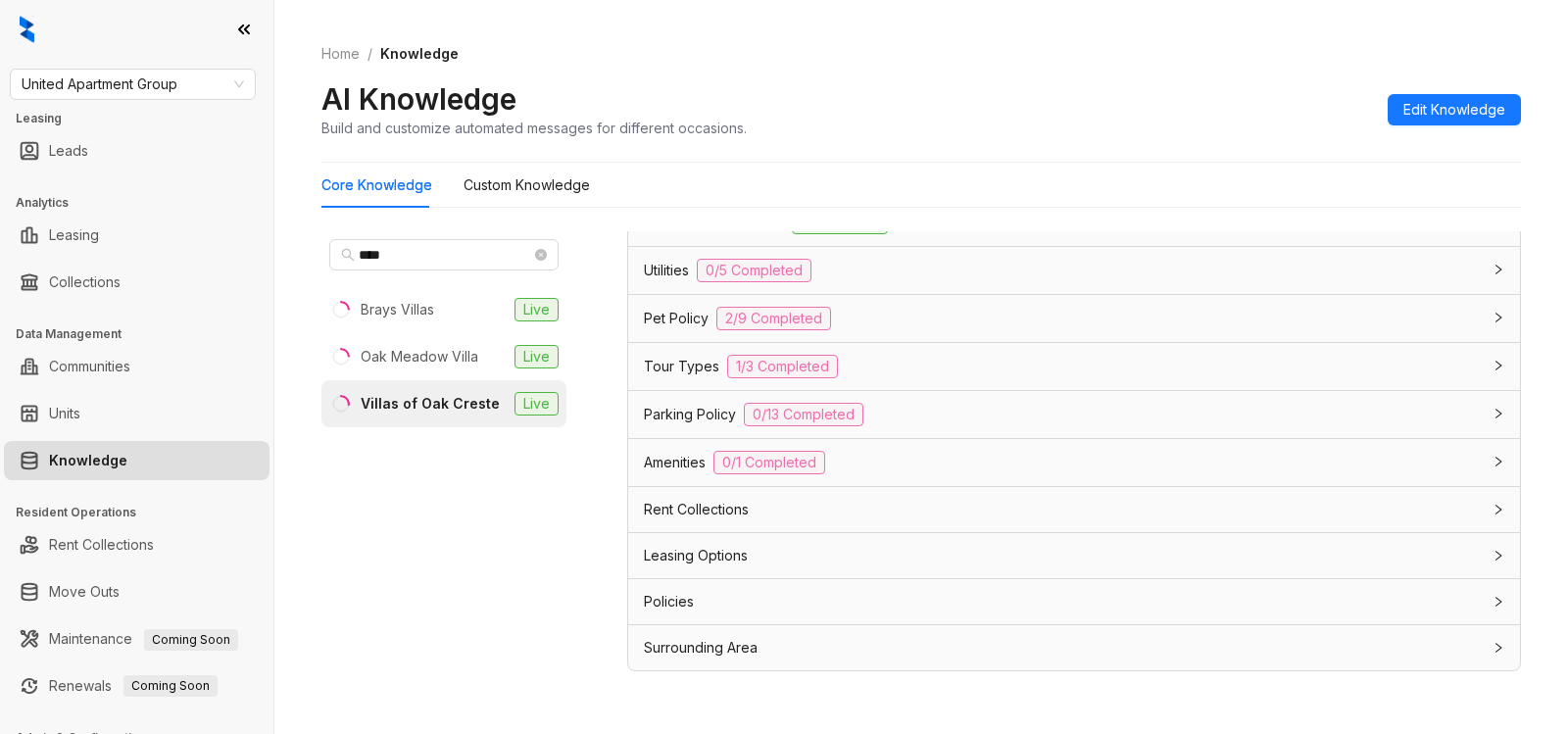 click on "Rent Collections" at bounding box center [1062, 510] 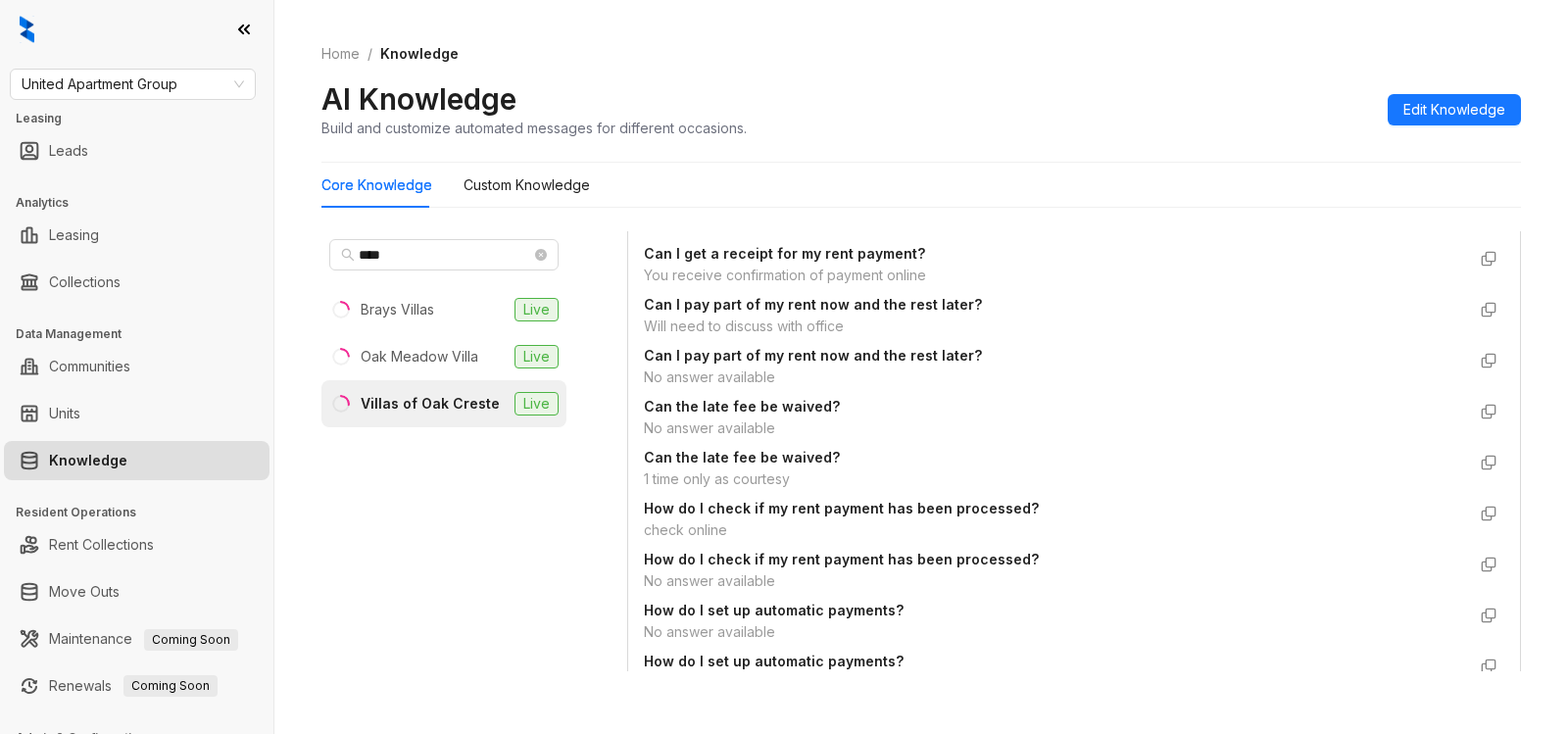 scroll, scrollTop: 2579, scrollLeft: 0, axis: vertical 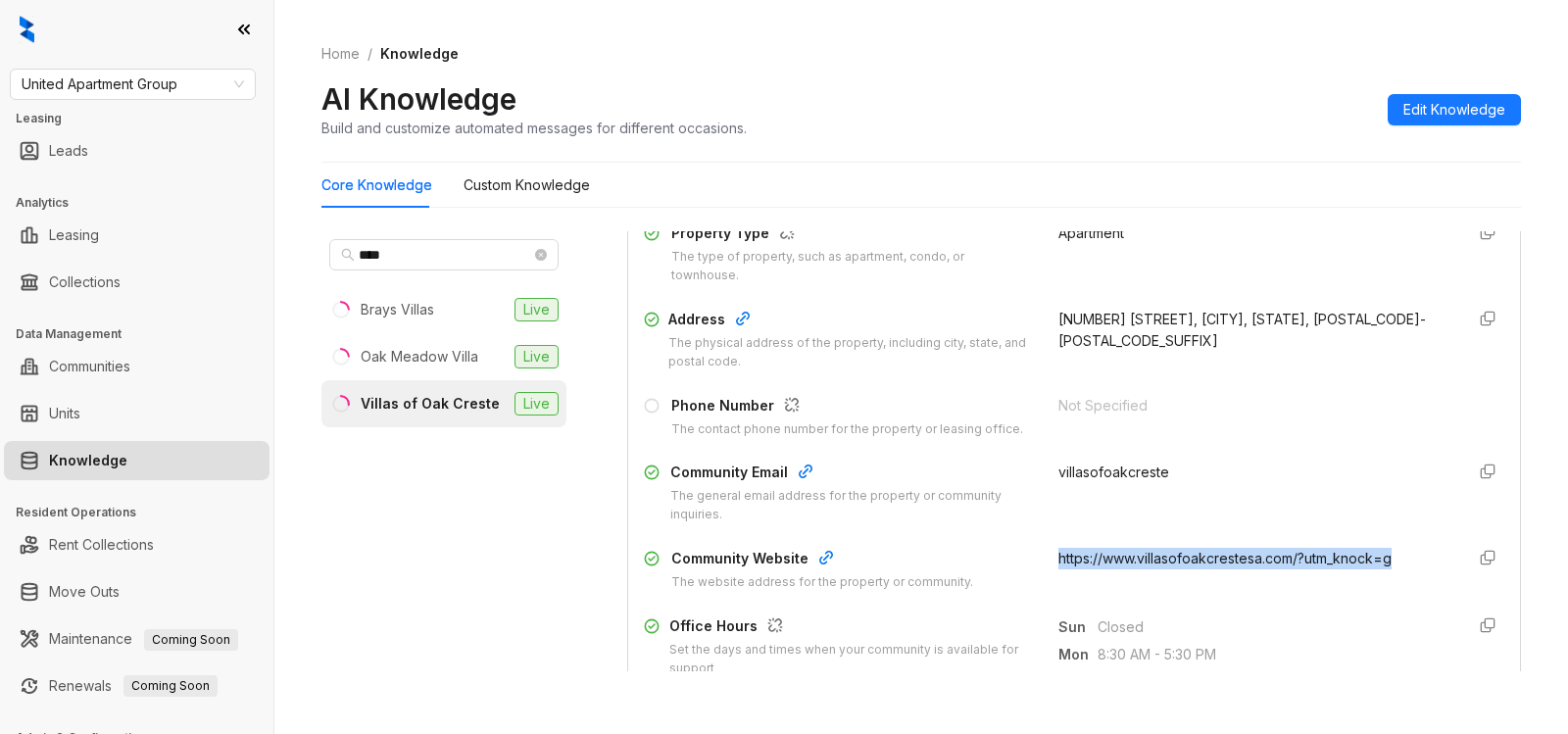 drag, startPoint x: 1054, startPoint y: 561, endPoint x: 1380, endPoint y: 564, distance: 326.0138 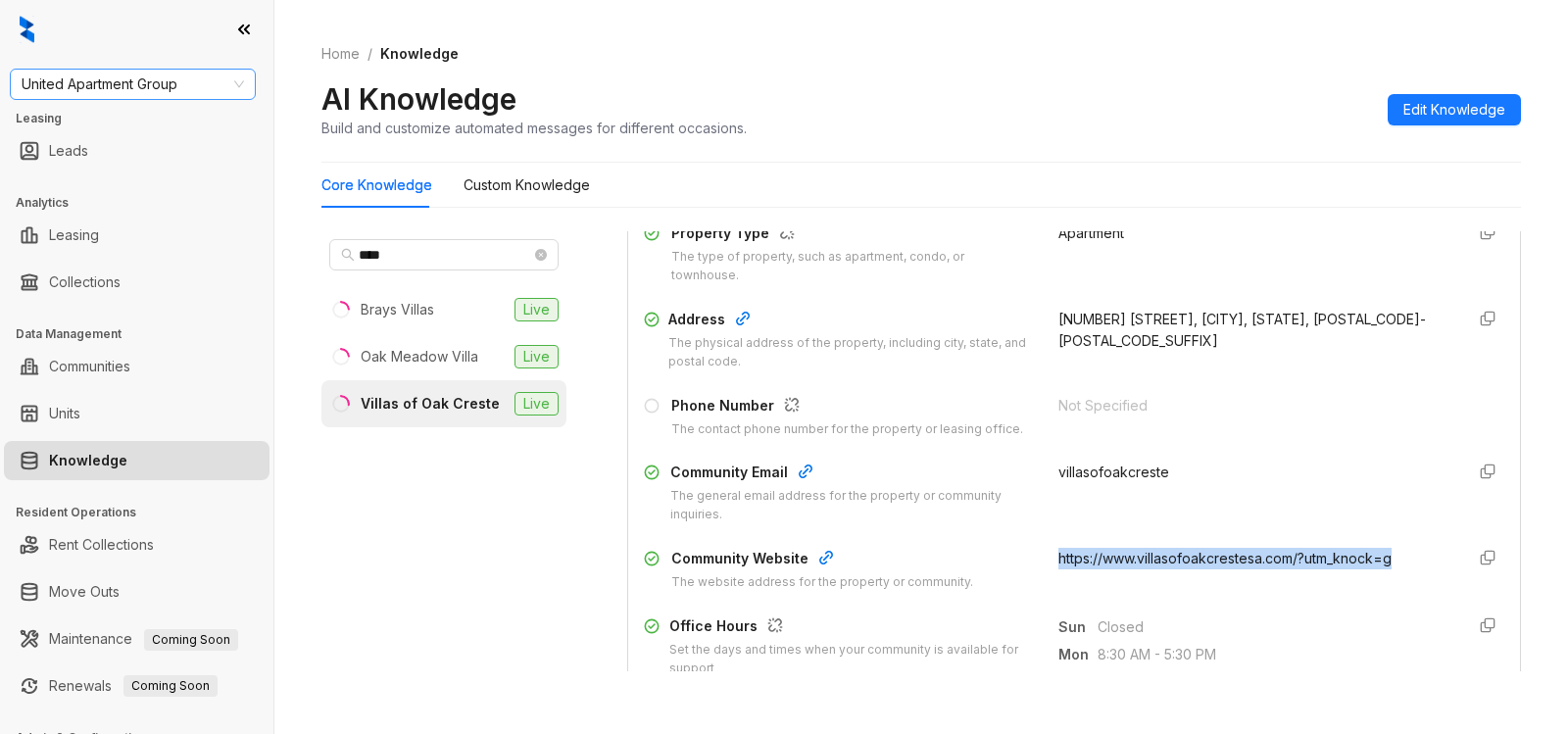 click on "United Apartment Group" at bounding box center (132, 84) 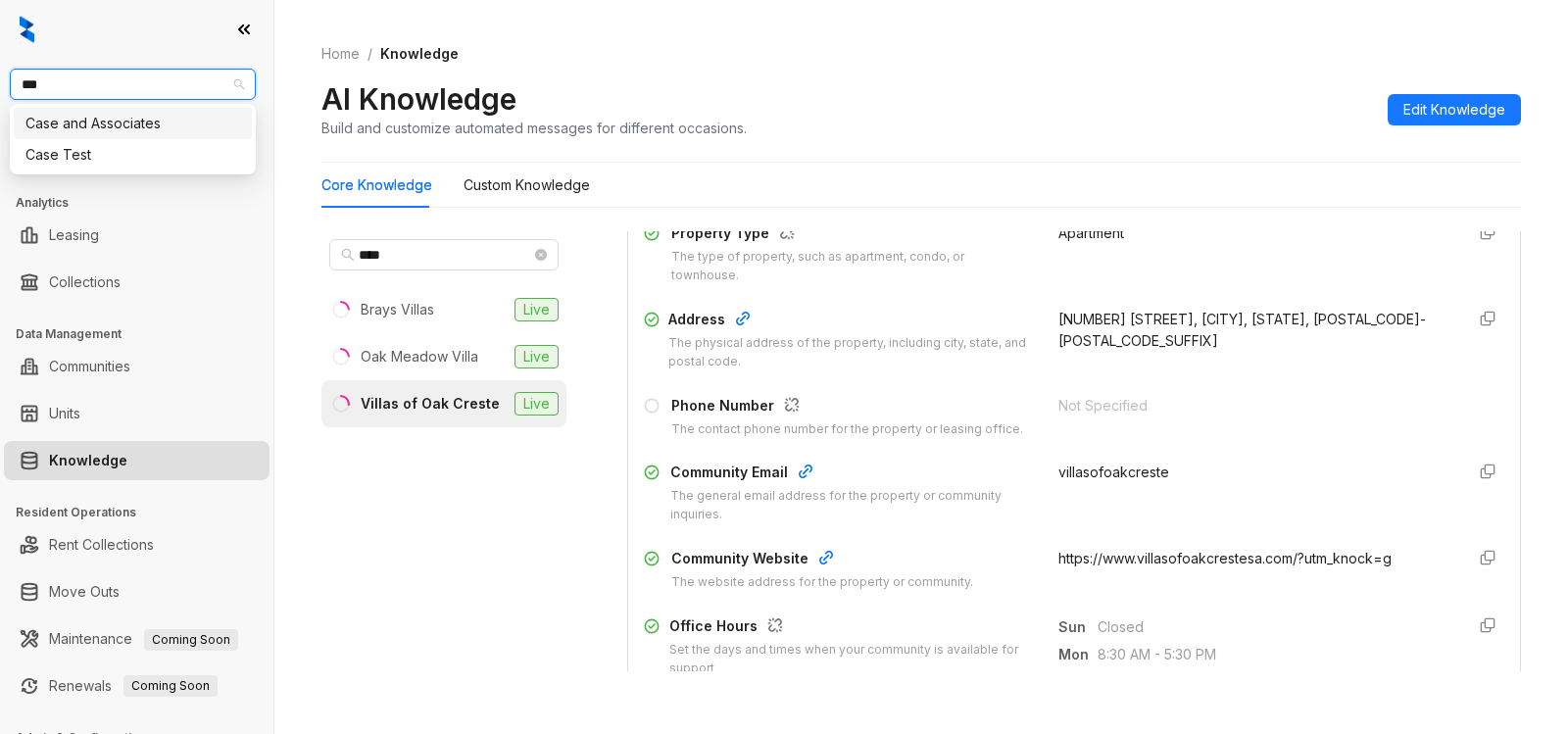 type on "****" 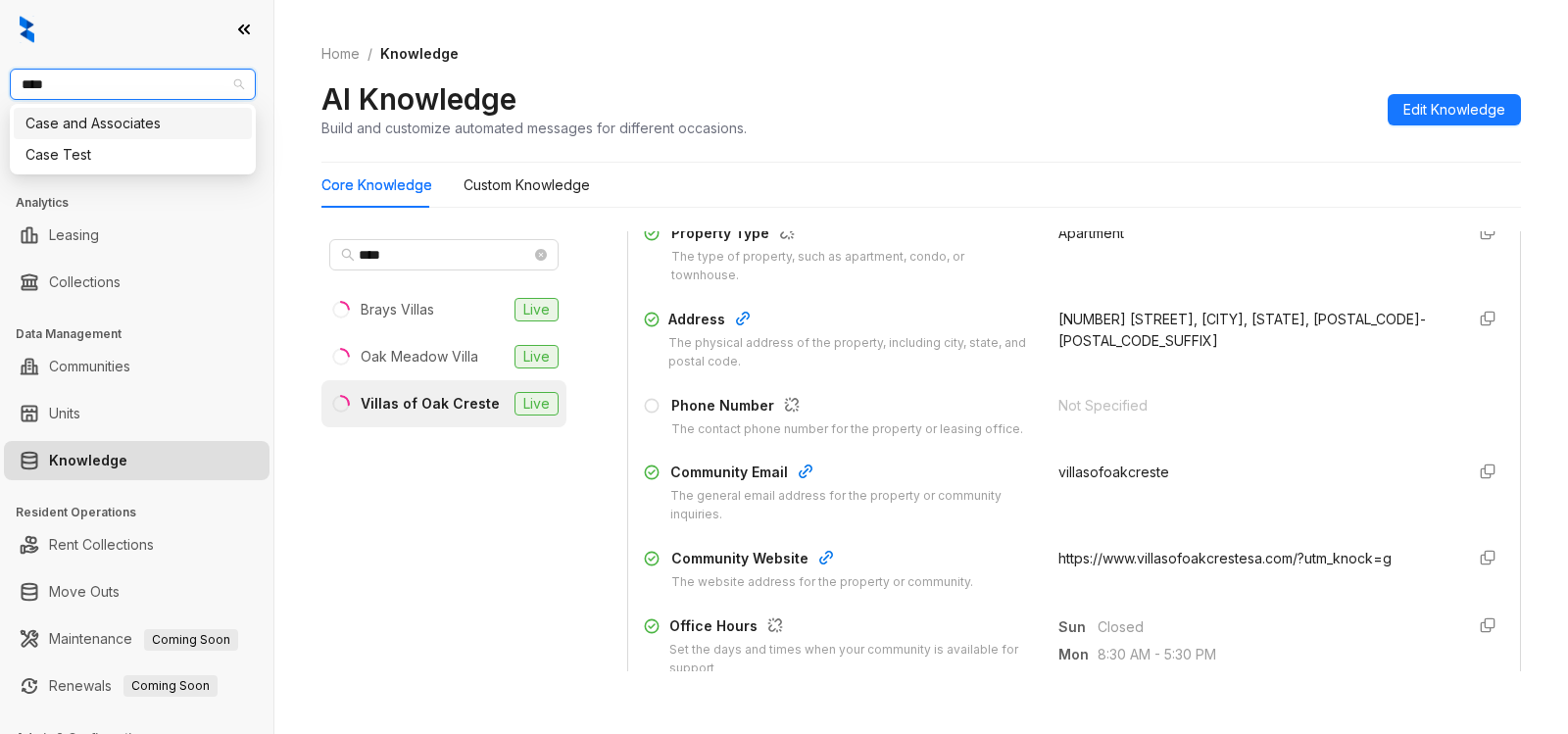 click on "Case and Associates" at bounding box center (132, 123) 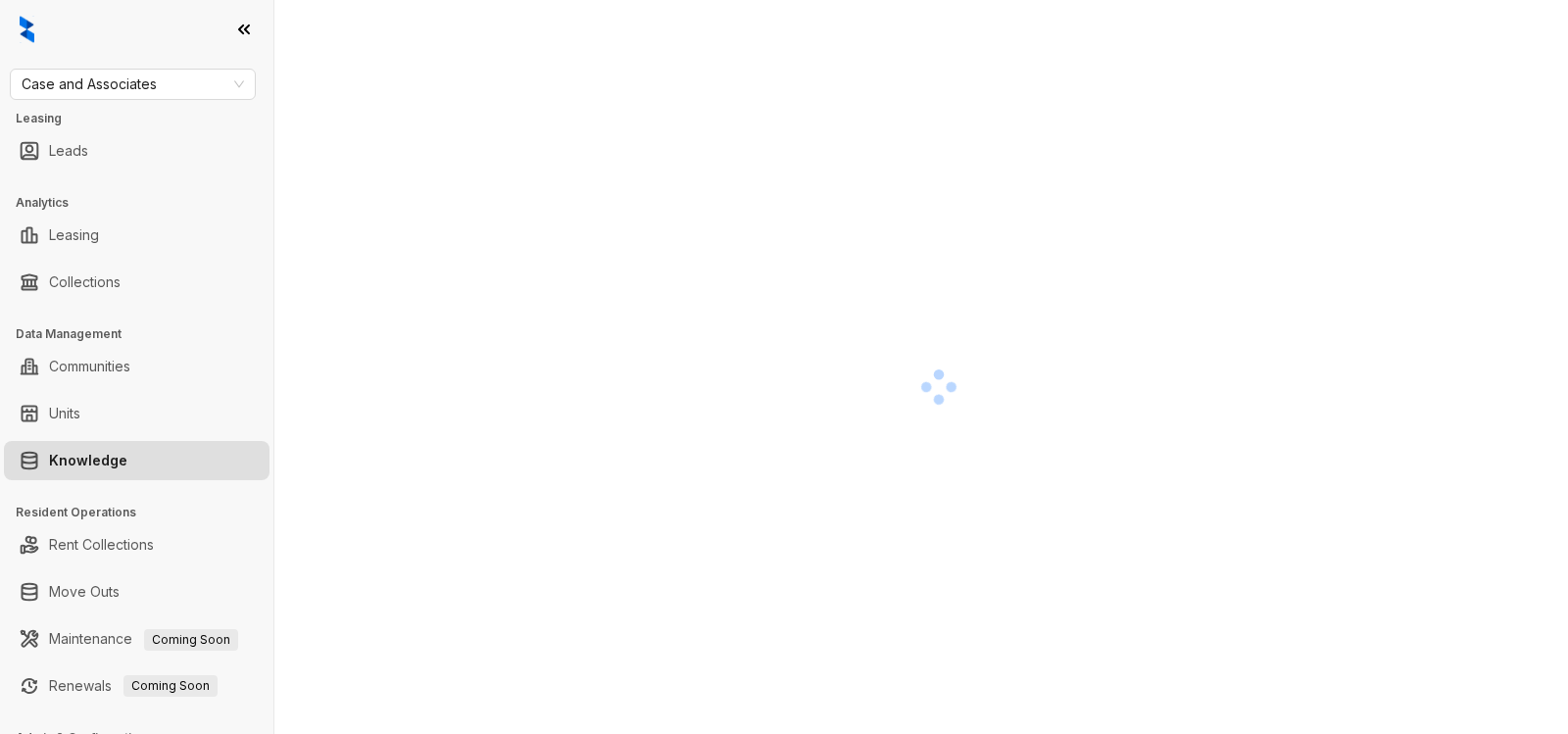 scroll, scrollTop: 0, scrollLeft: 0, axis: both 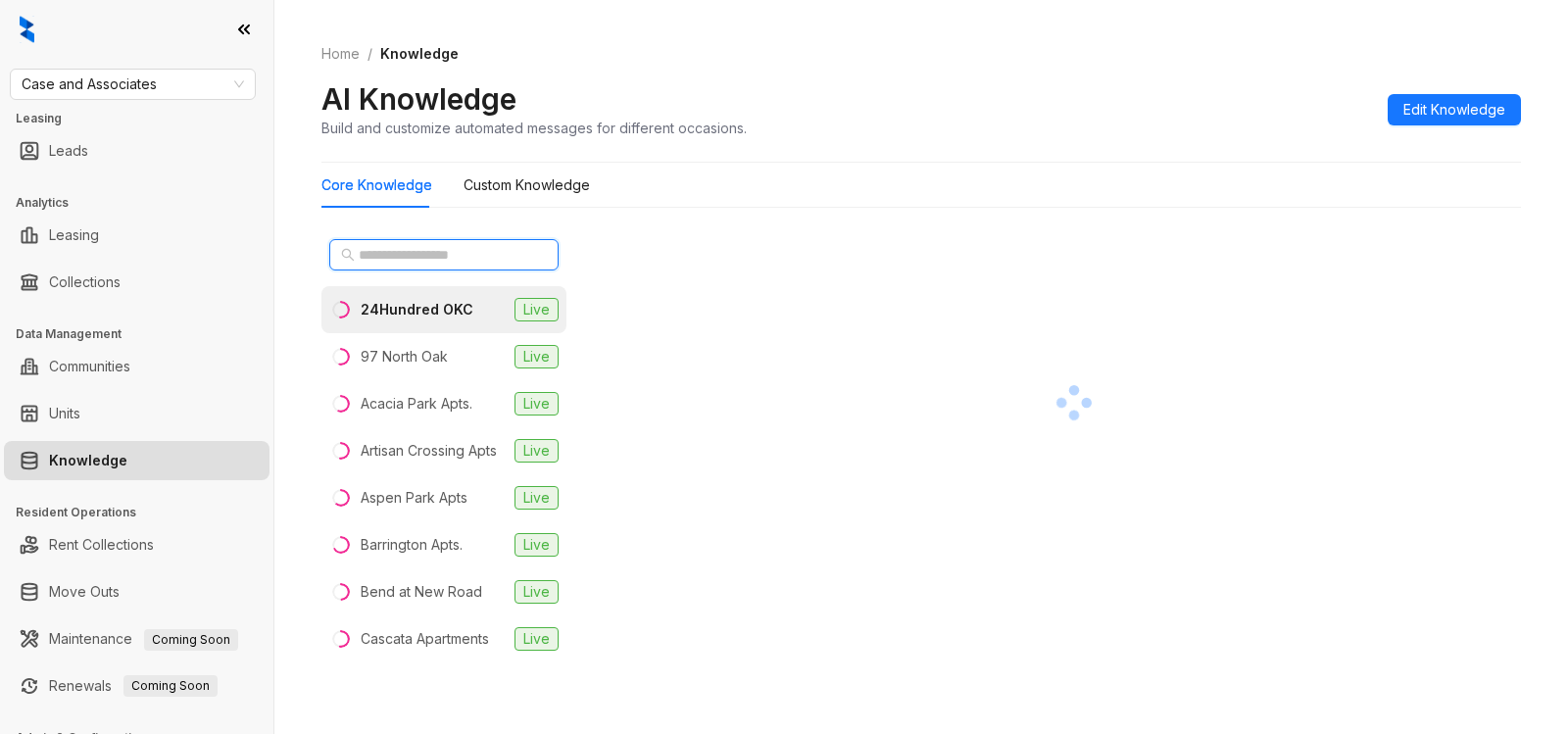 click at bounding box center (445, 255) 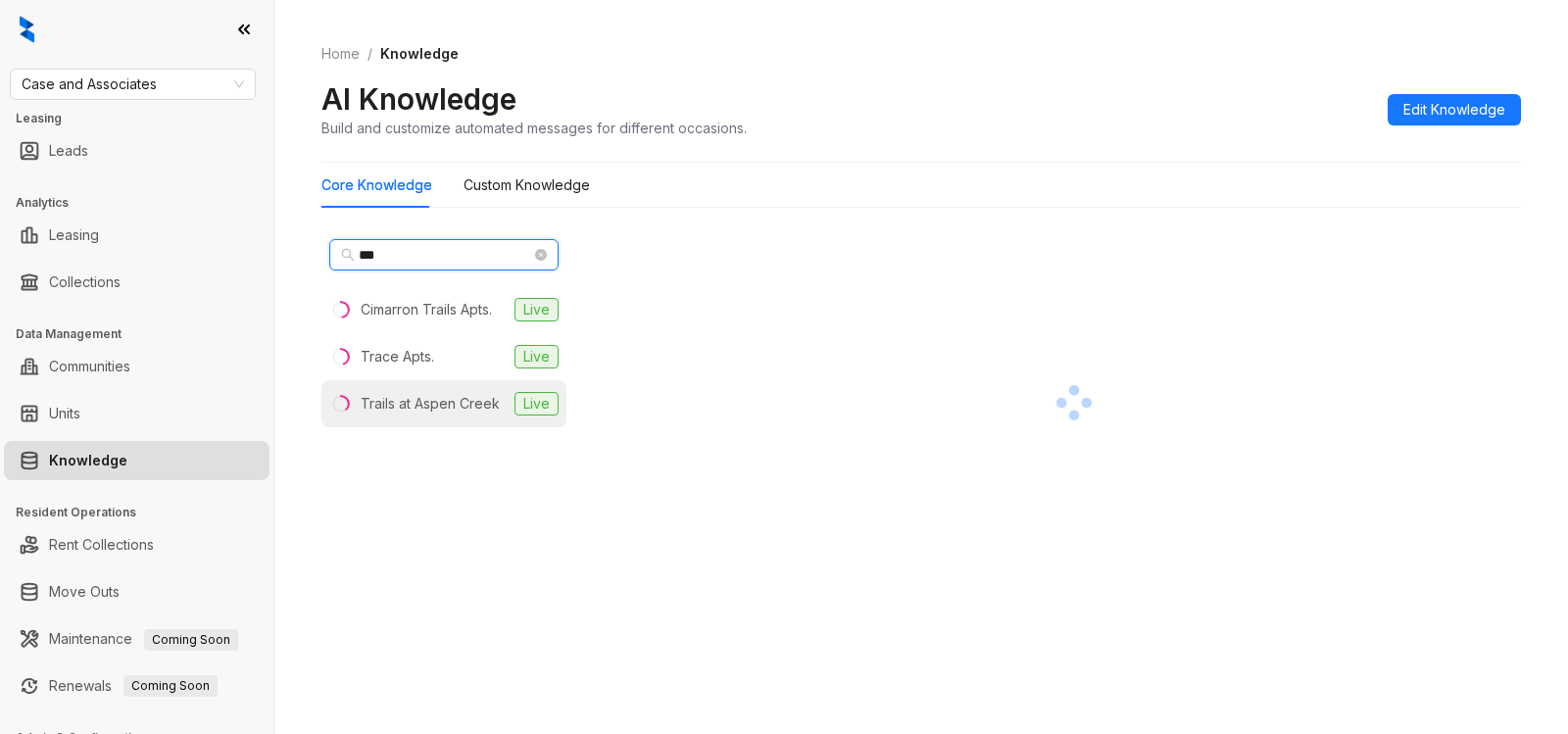 type on "***" 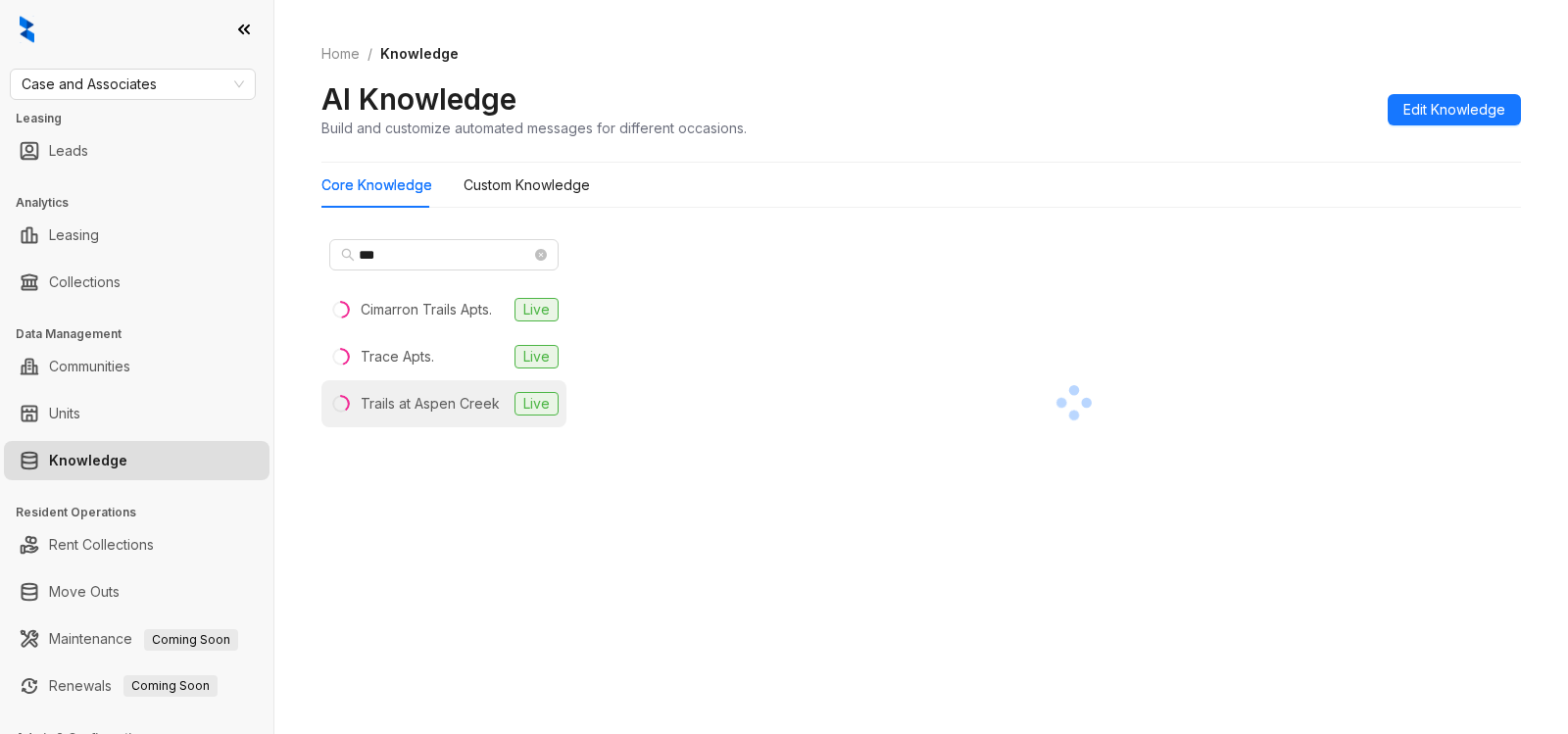 click on "Trails at Aspen Creek" at bounding box center (430, 404) 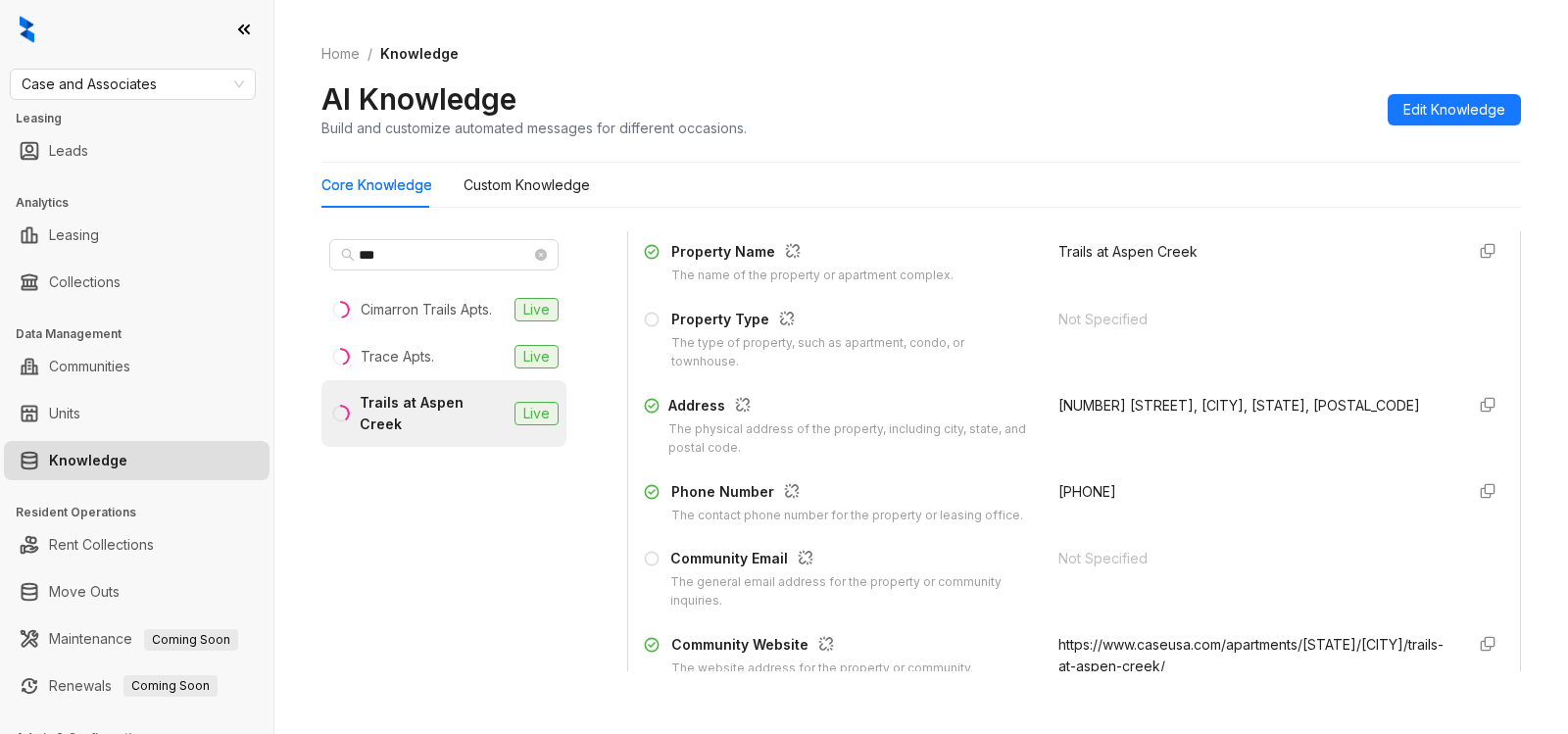 scroll, scrollTop: 297, scrollLeft: 0, axis: vertical 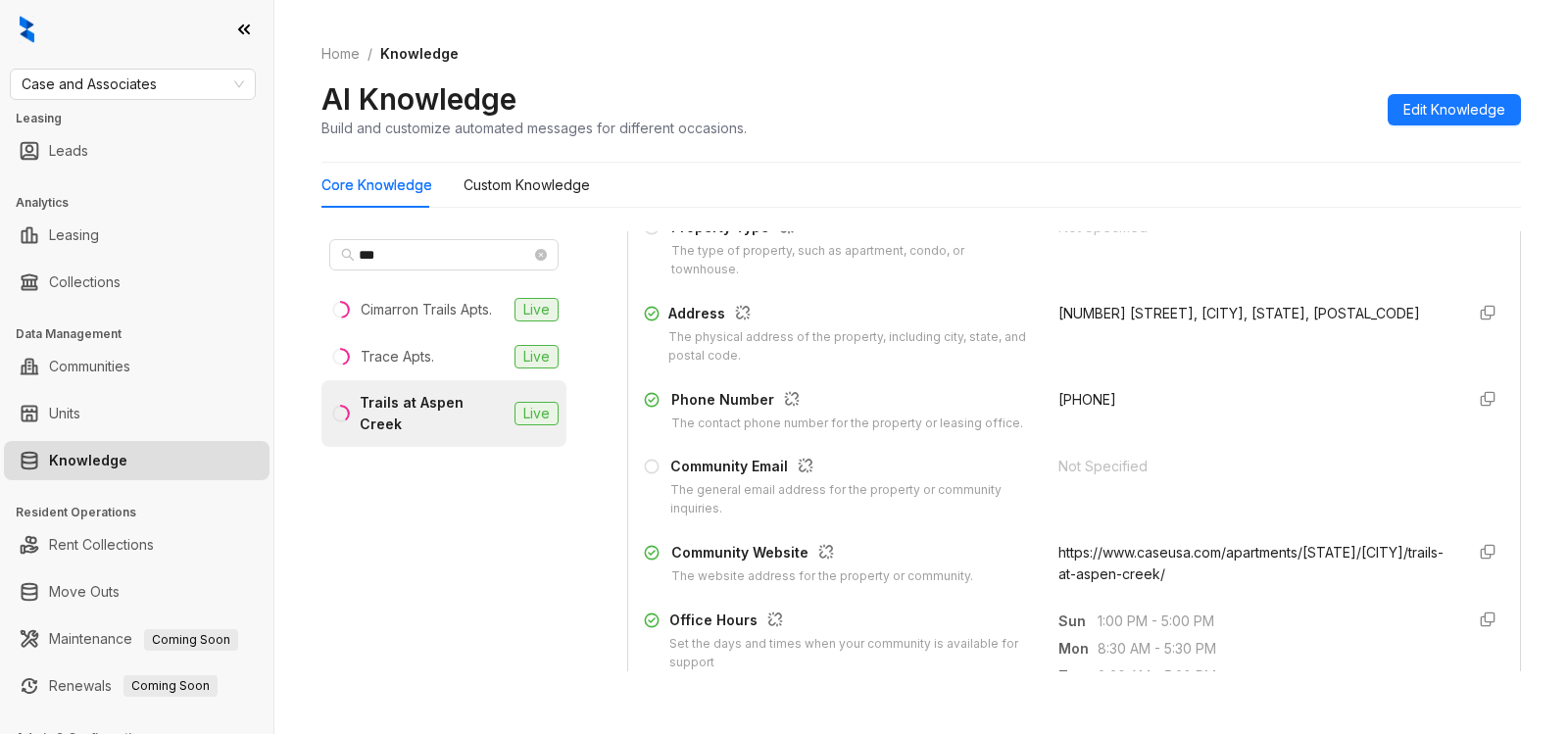 drag, startPoint x: 1032, startPoint y: 400, endPoint x: 1139, endPoint y: 395, distance: 107.11676 